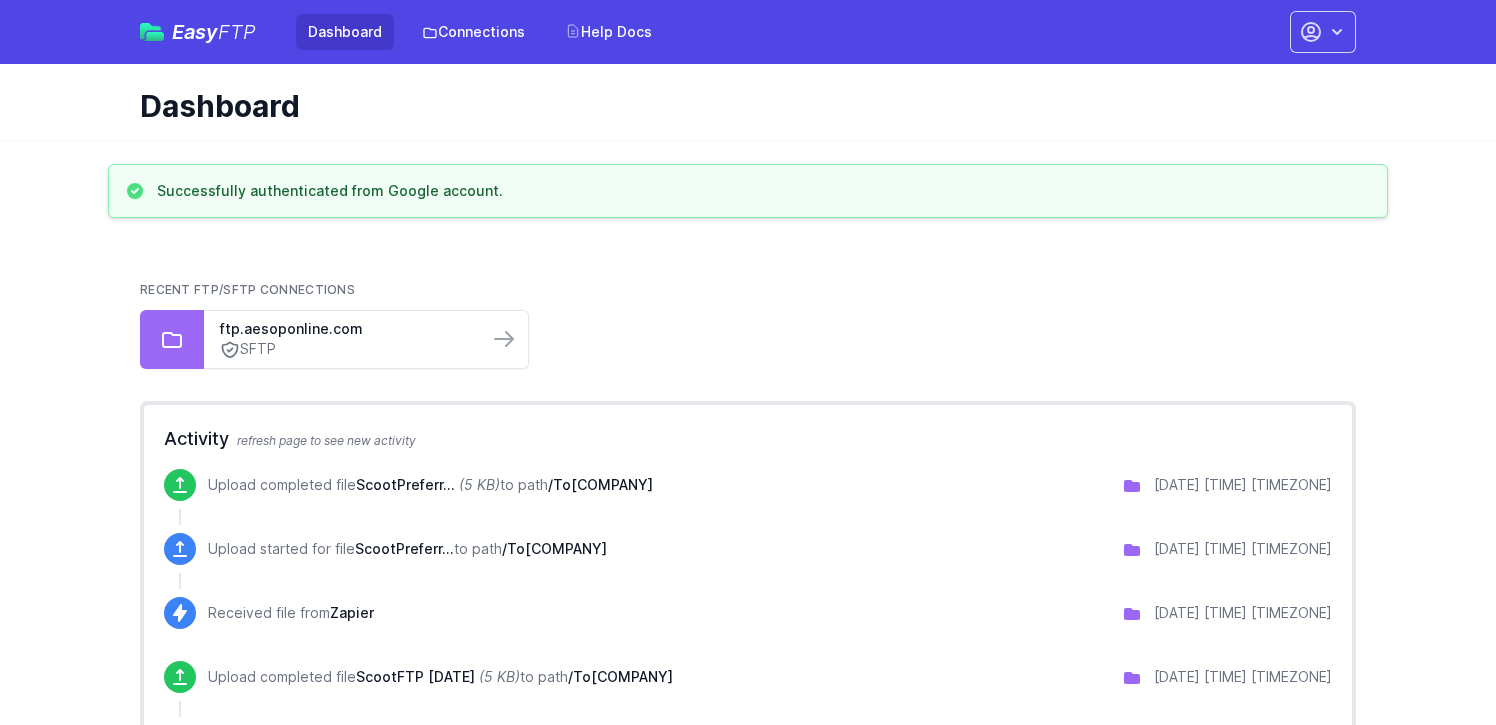 scroll, scrollTop: 0, scrollLeft: 0, axis: both 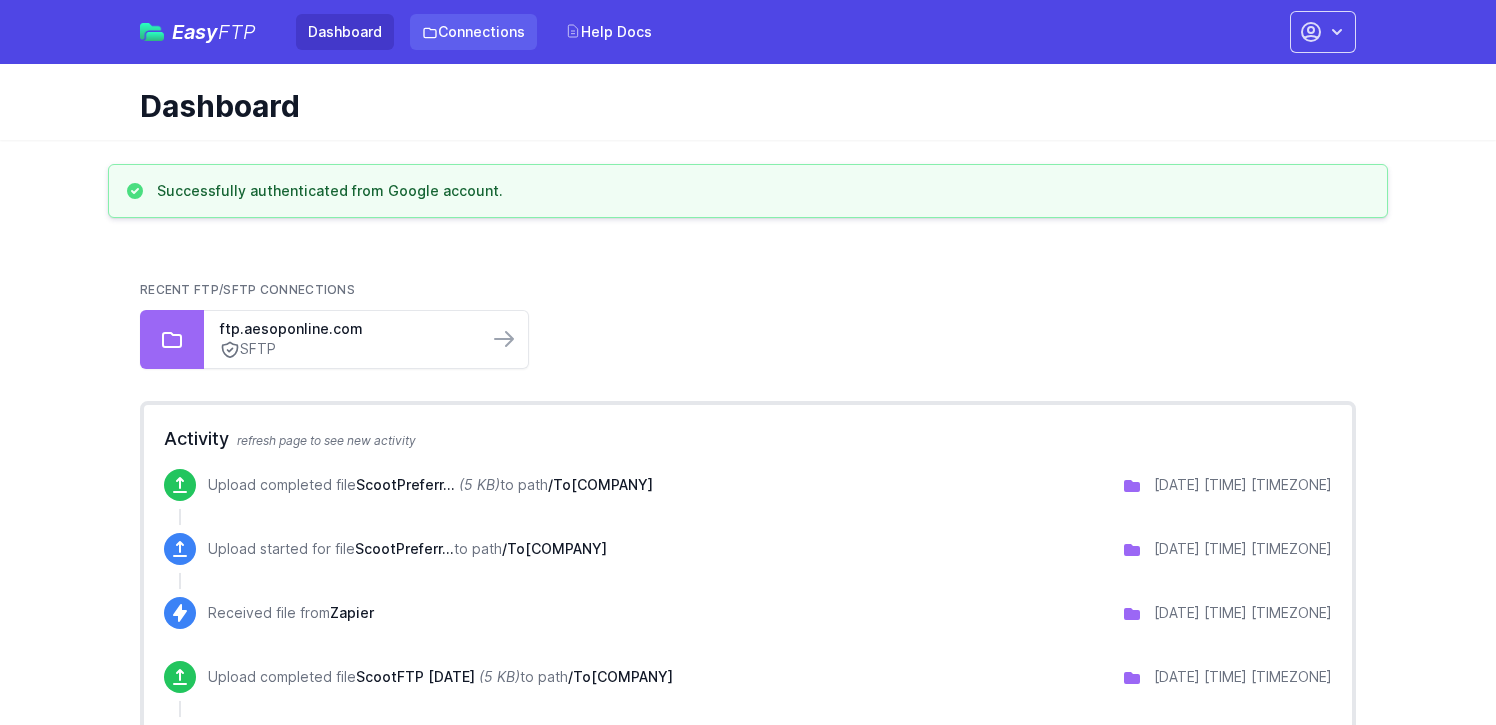 click on "Connections" at bounding box center [473, 32] 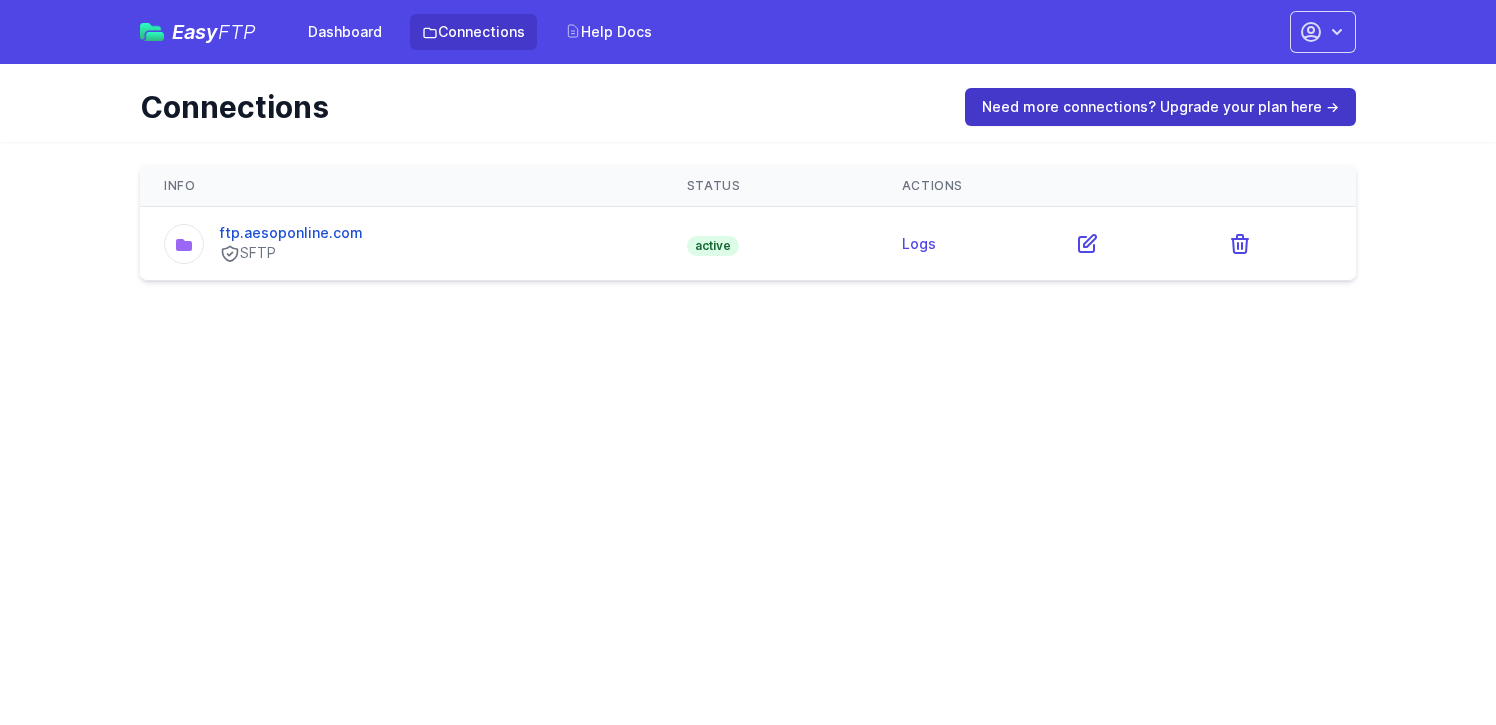 scroll, scrollTop: 0, scrollLeft: 0, axis: both 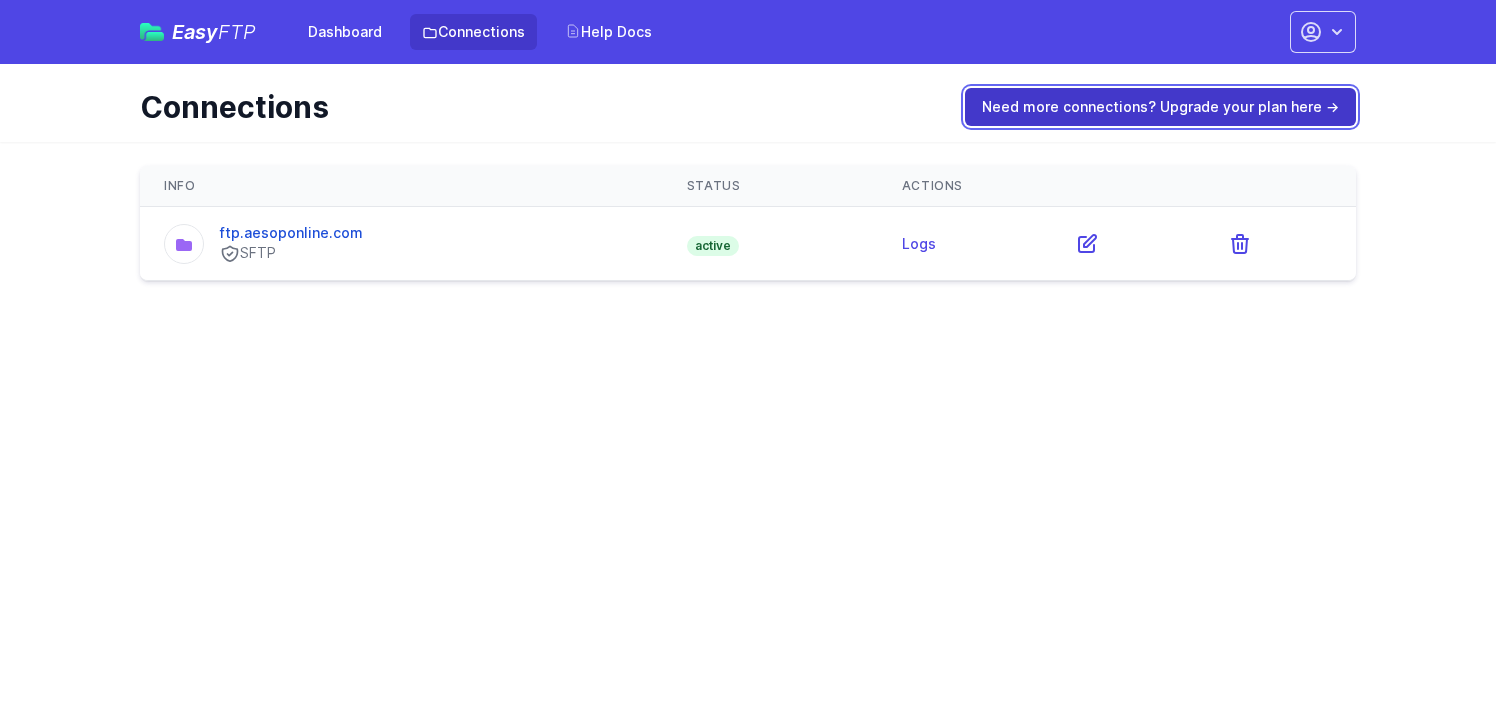 click on "Need more connections? Upgrade your plan here →" at bounding box center [1160, 107] 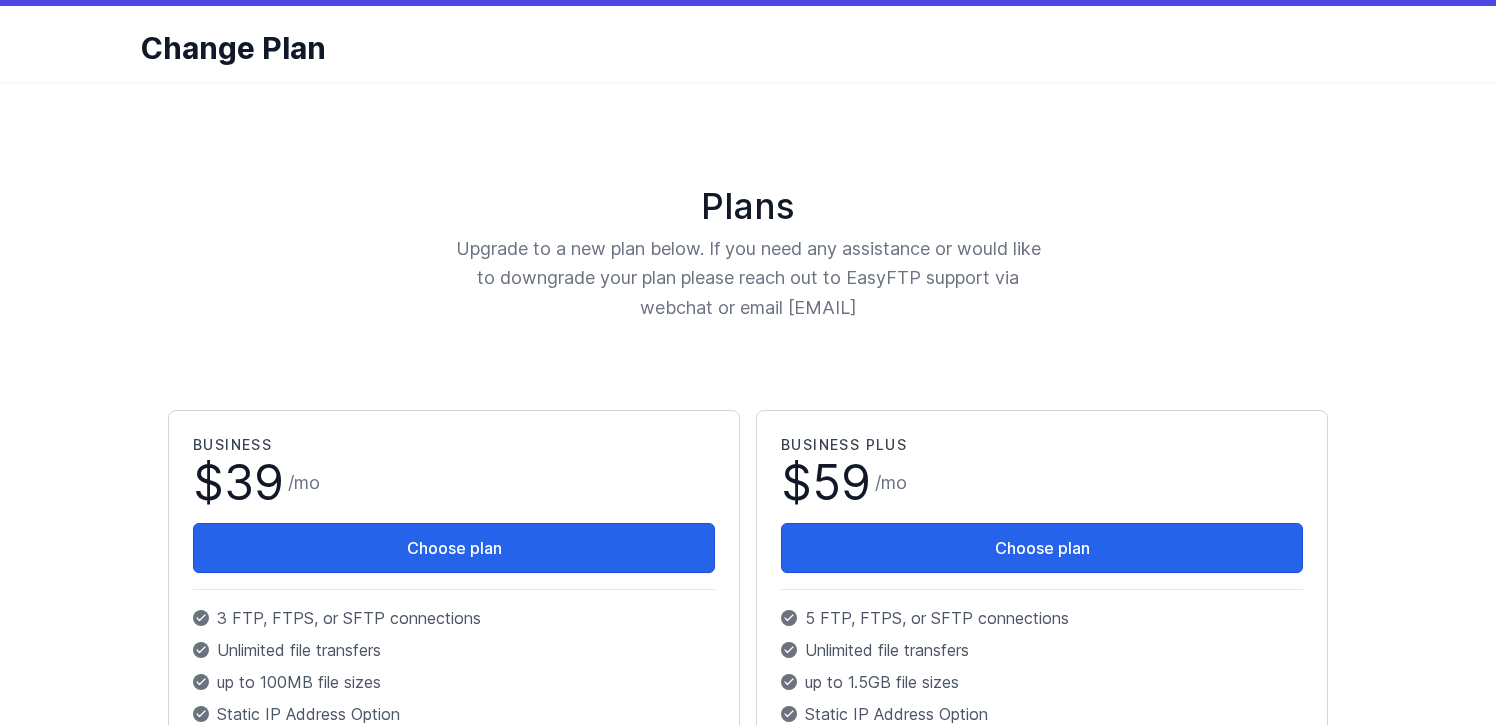 scroll, scrollTop: 0, scrollLeft: 0, axis: both 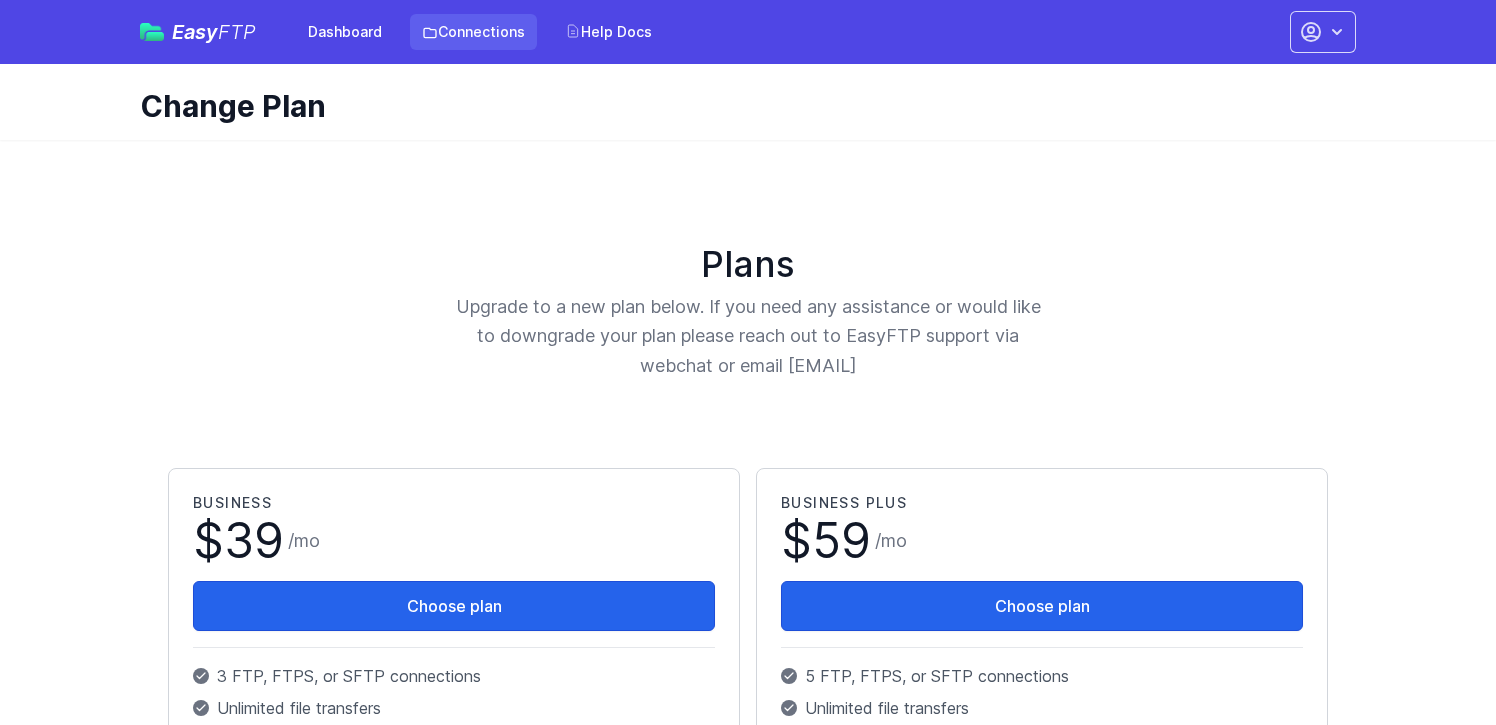 click on "Connections" at bounding box center (473, 32) 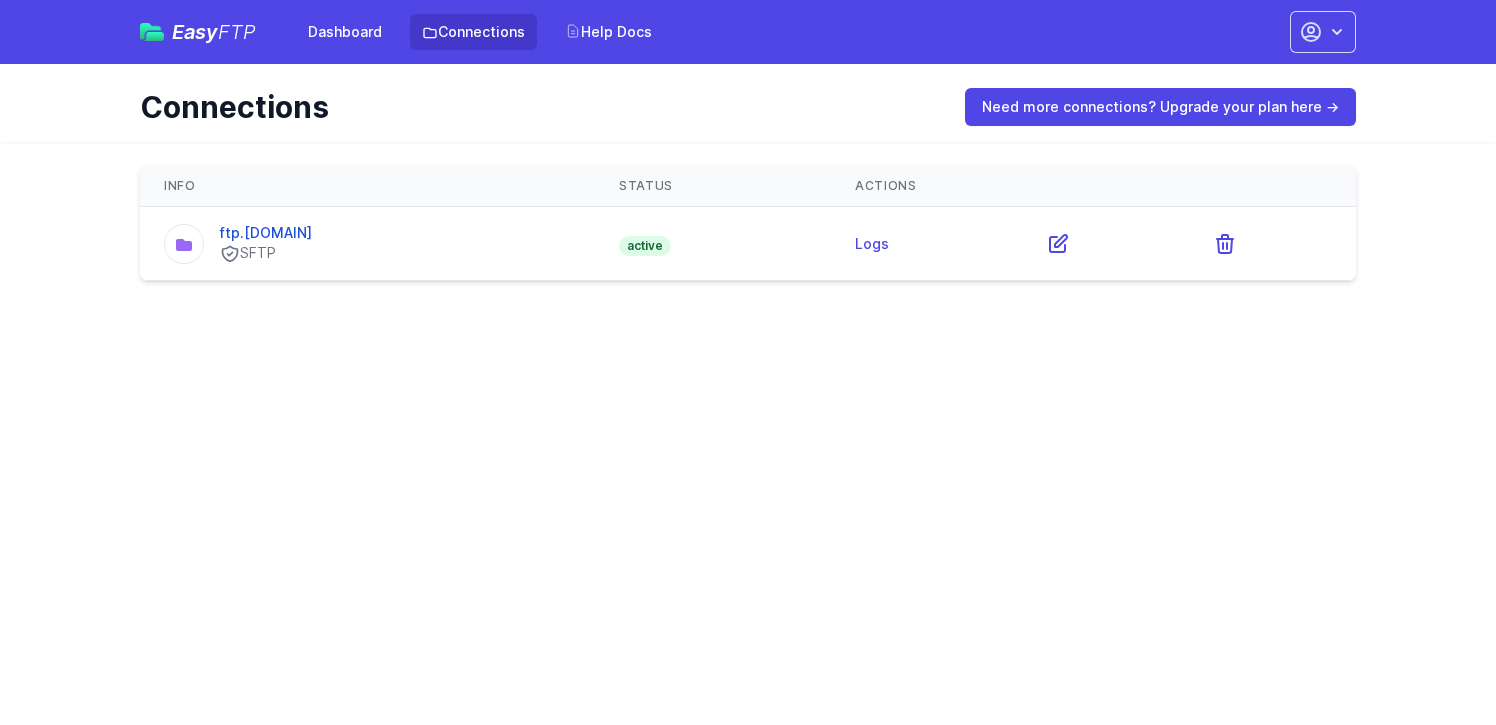 scroll, scrollTop: 0, scrollLeft: 0, axis: both 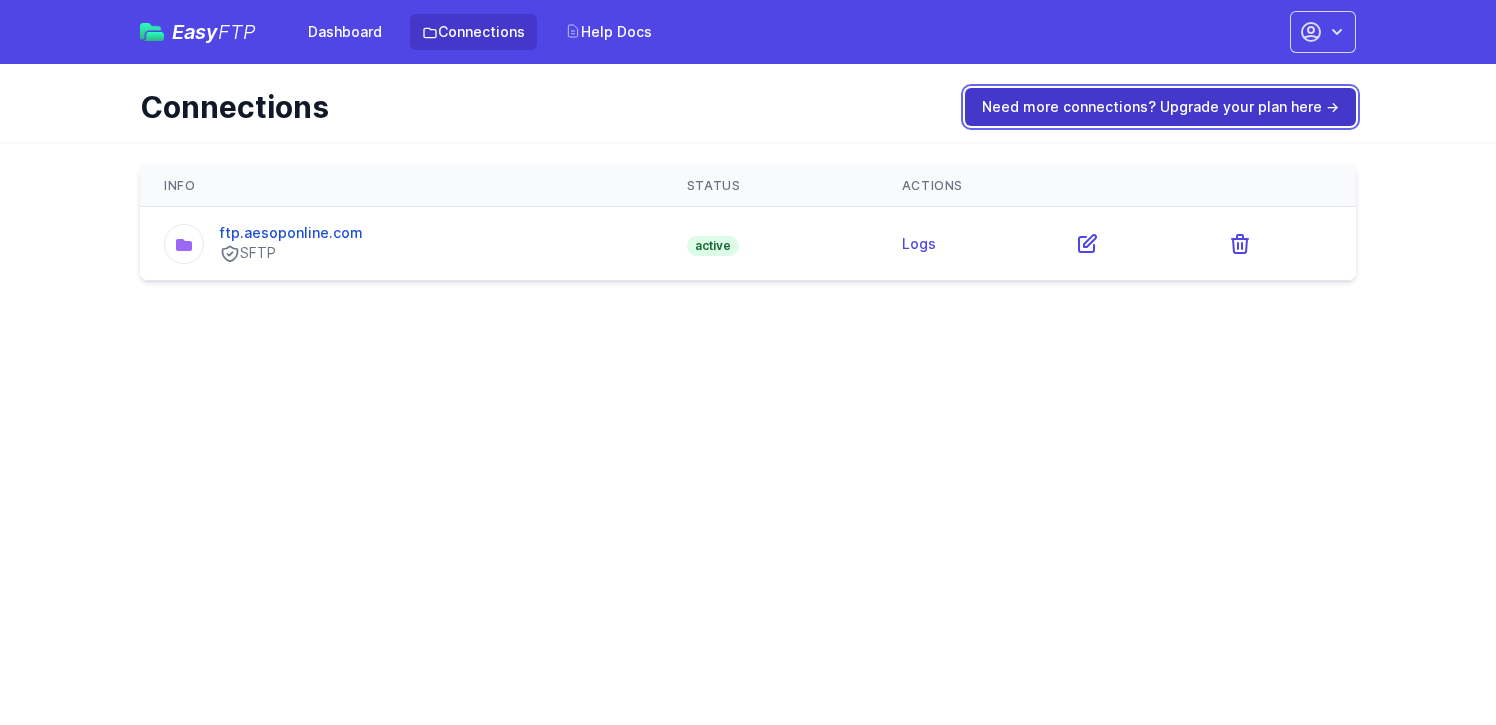click on "Need more connections? Upgrade your plan here →" at bounding box center (1160, 107) 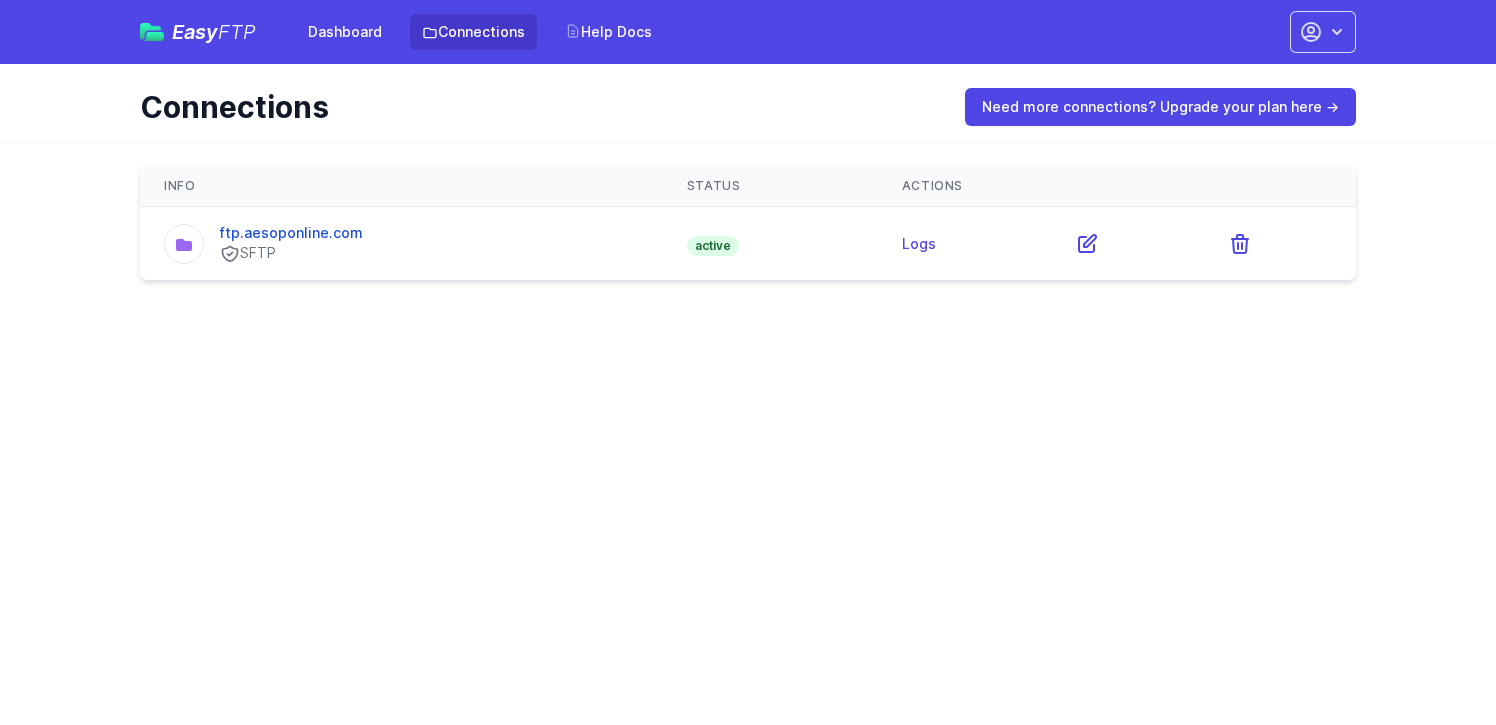 click on "Easy FTP
Dashboard
Connections
Help Docs
Account Settings
Your Profile
Contact EasyFTP
Set up Zapier
Sign out
Open main menu" at bounding box center [748, 32] 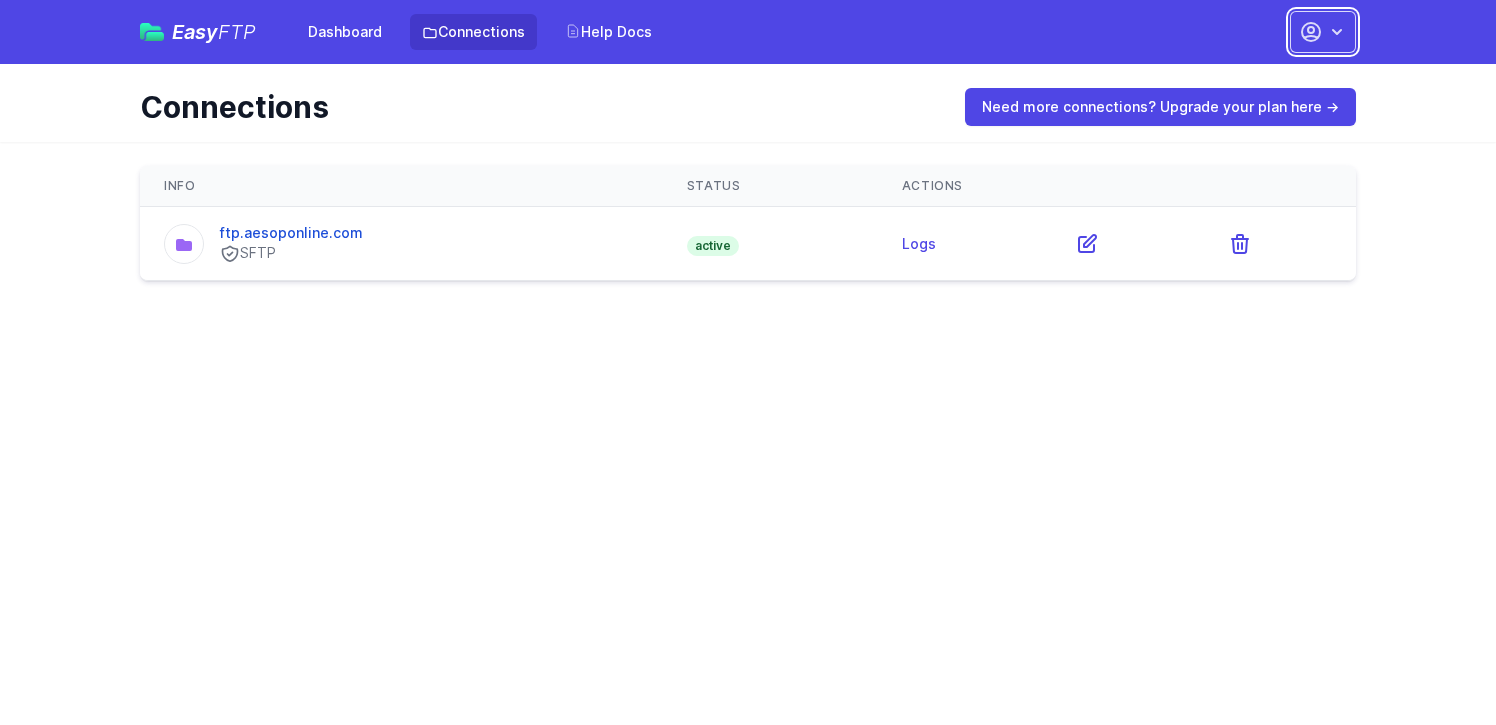 click at bounding box center [1323, 32] 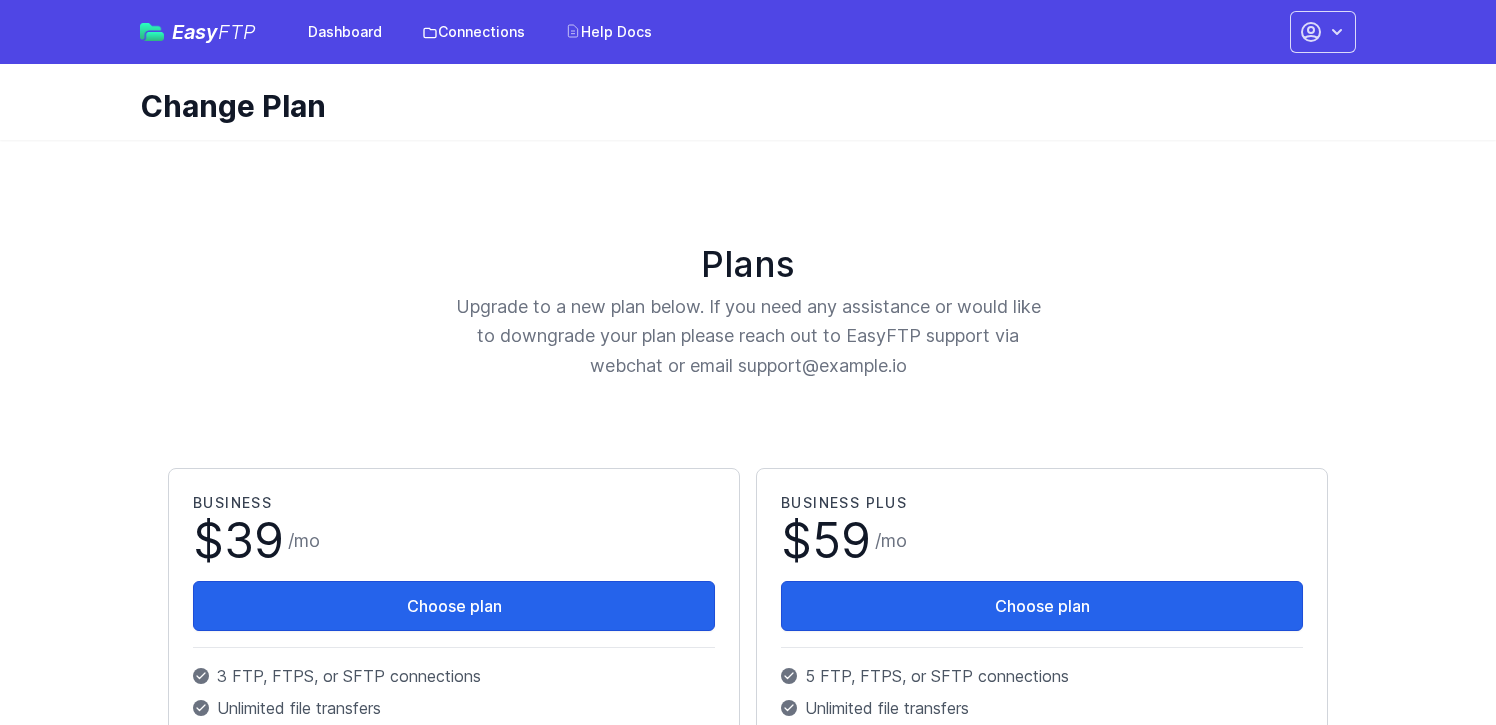 scroll, scrollTop: 0, scrollLeft: 0, axis: both 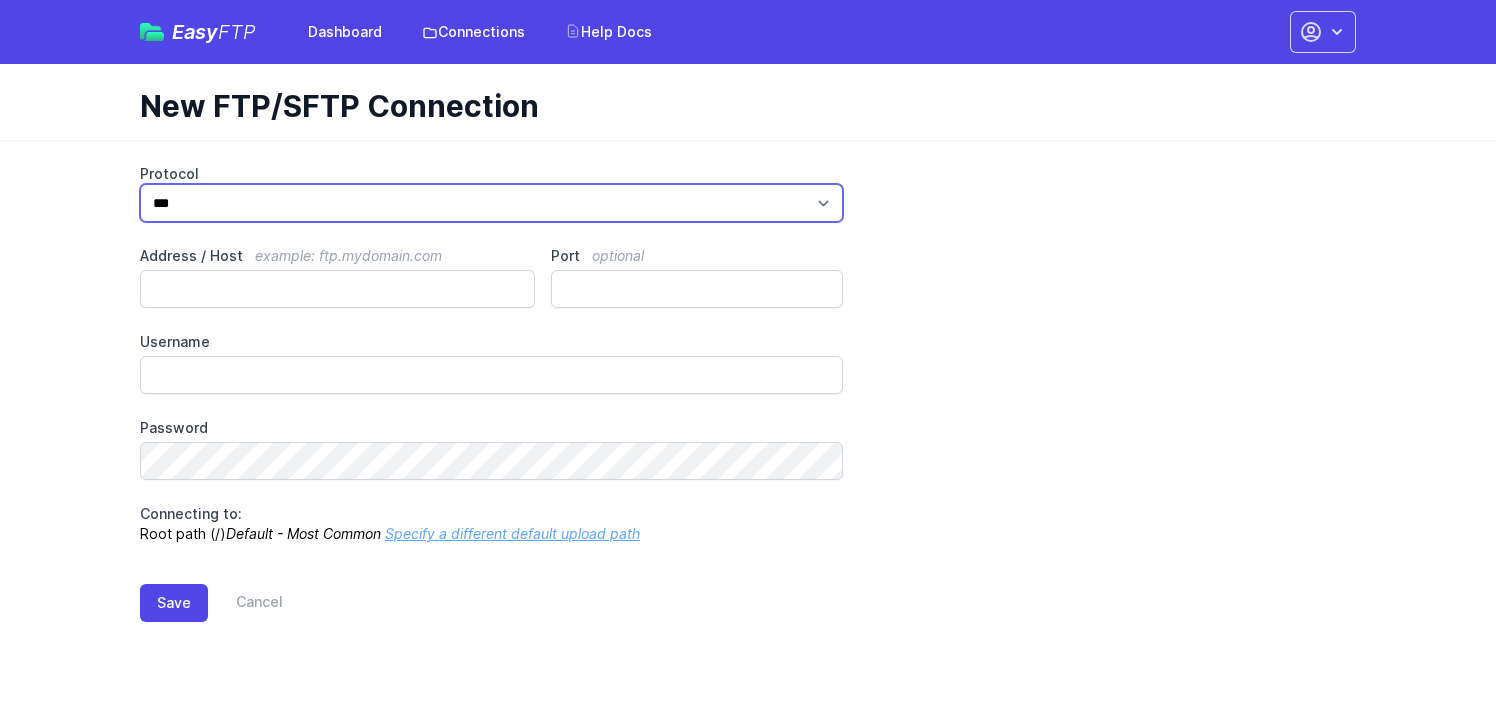 click on "***
****
****" at bounding box center (491, 203) 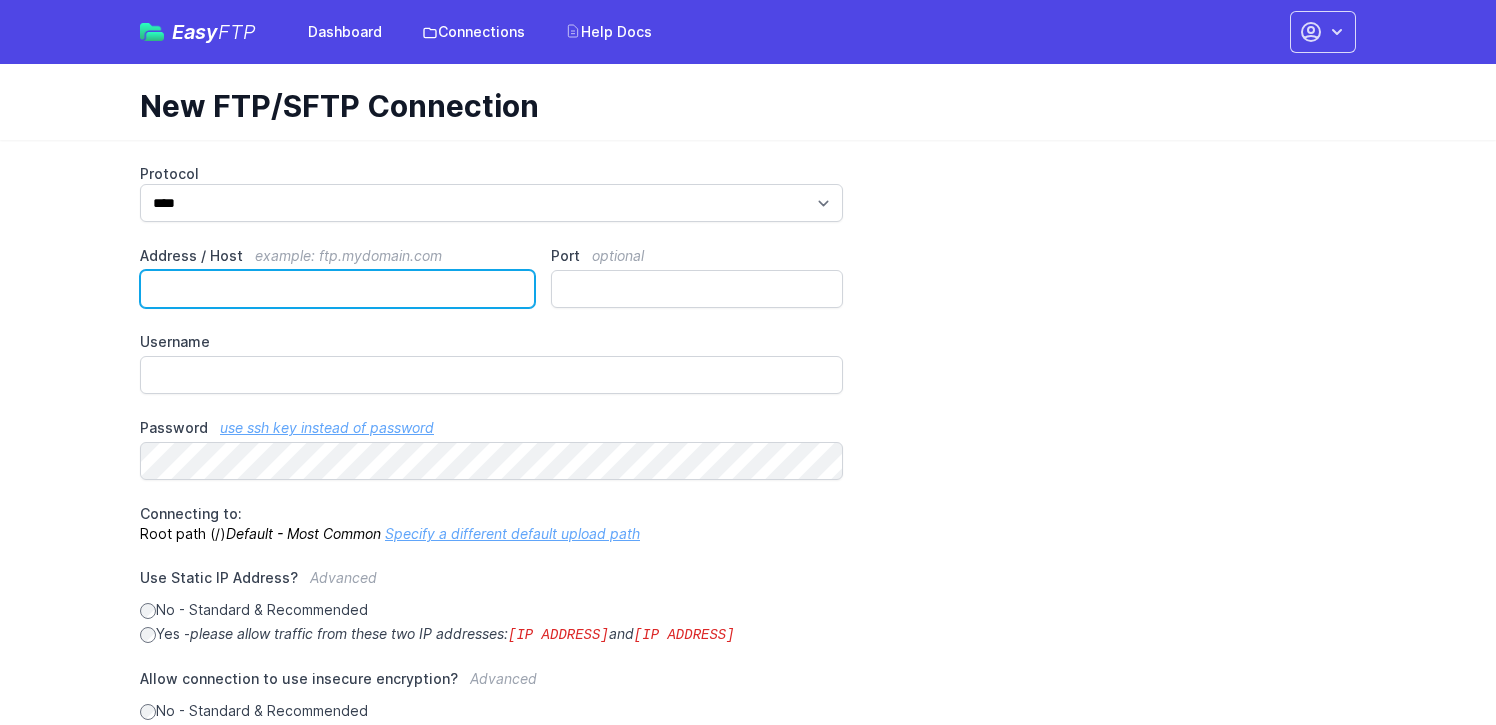 click on "Address / Host  example: ftp.mydomain.com" at bounding box center [337, 289] 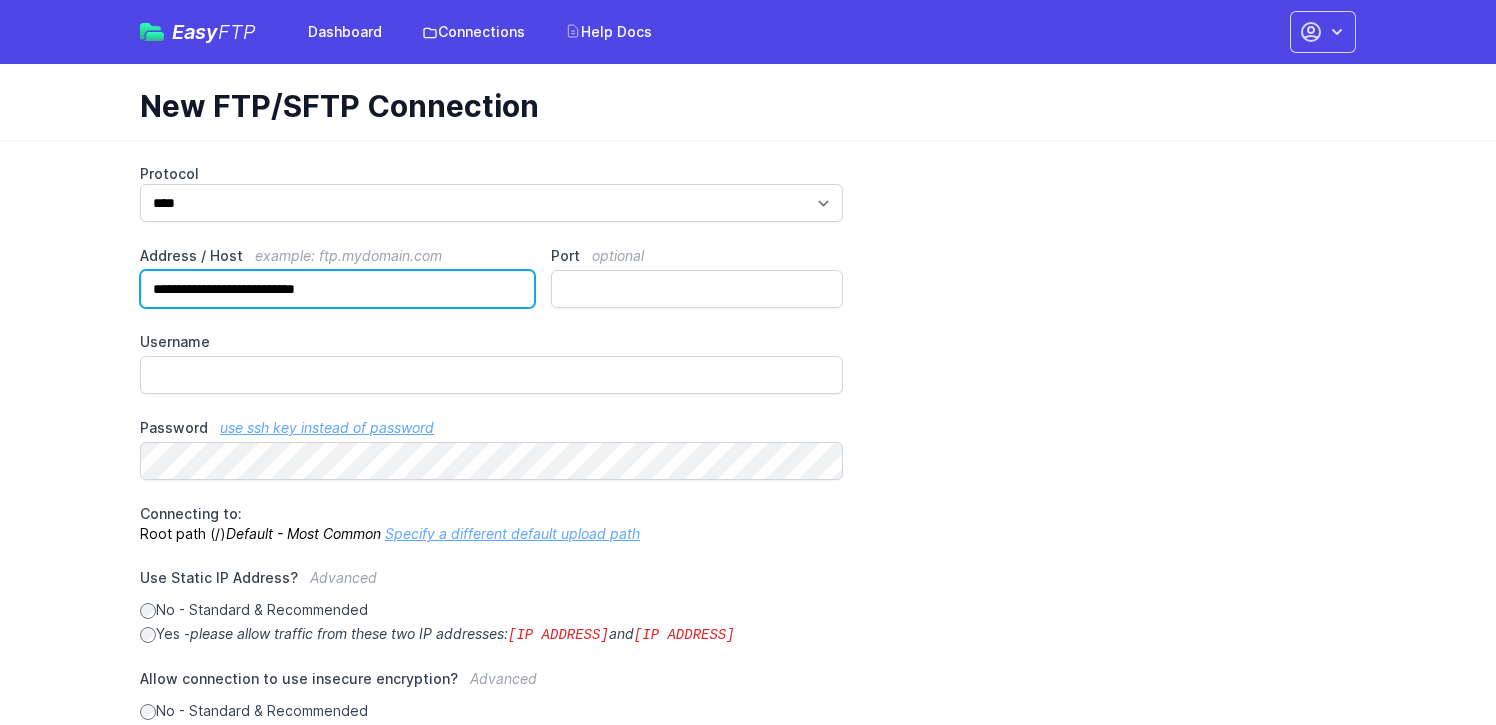 type on "**********" 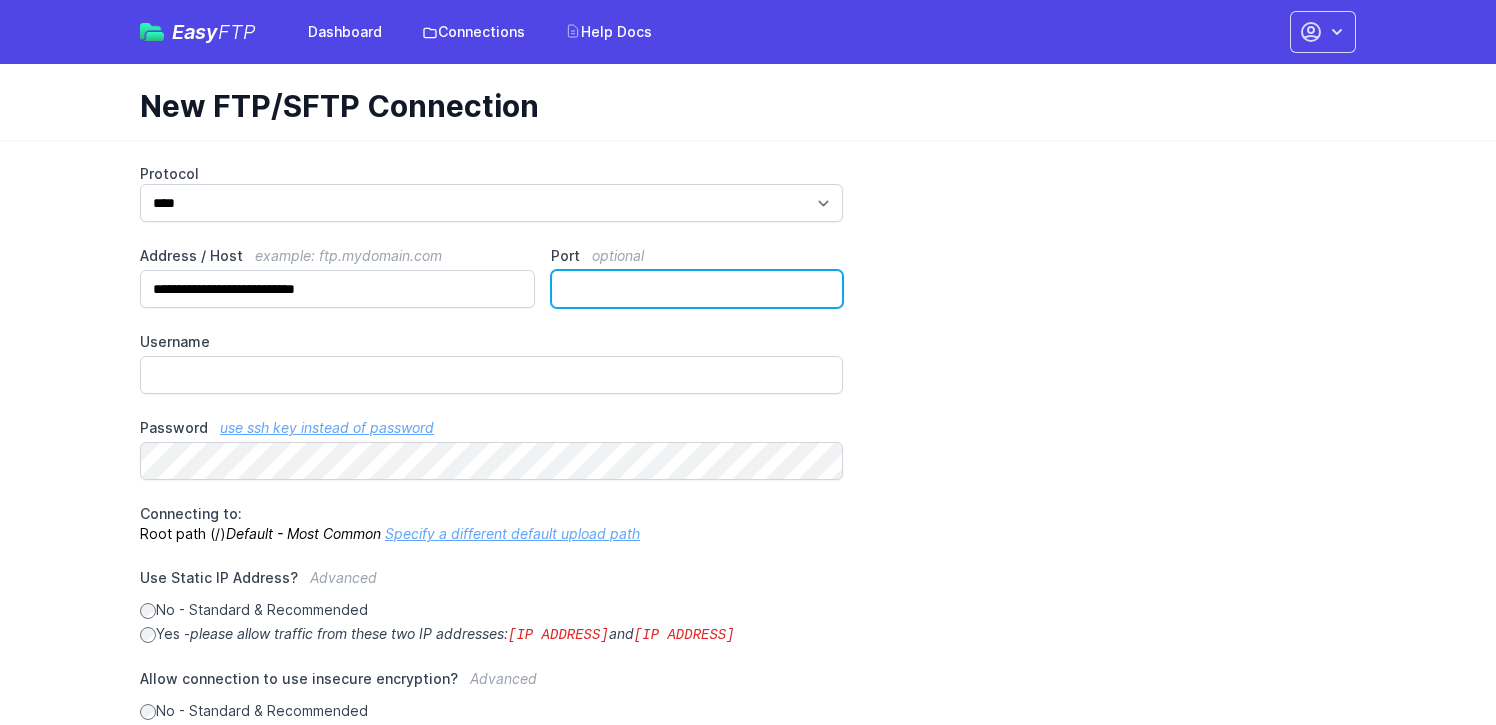 click on "Port  optional" at bounding box center (697, 289) 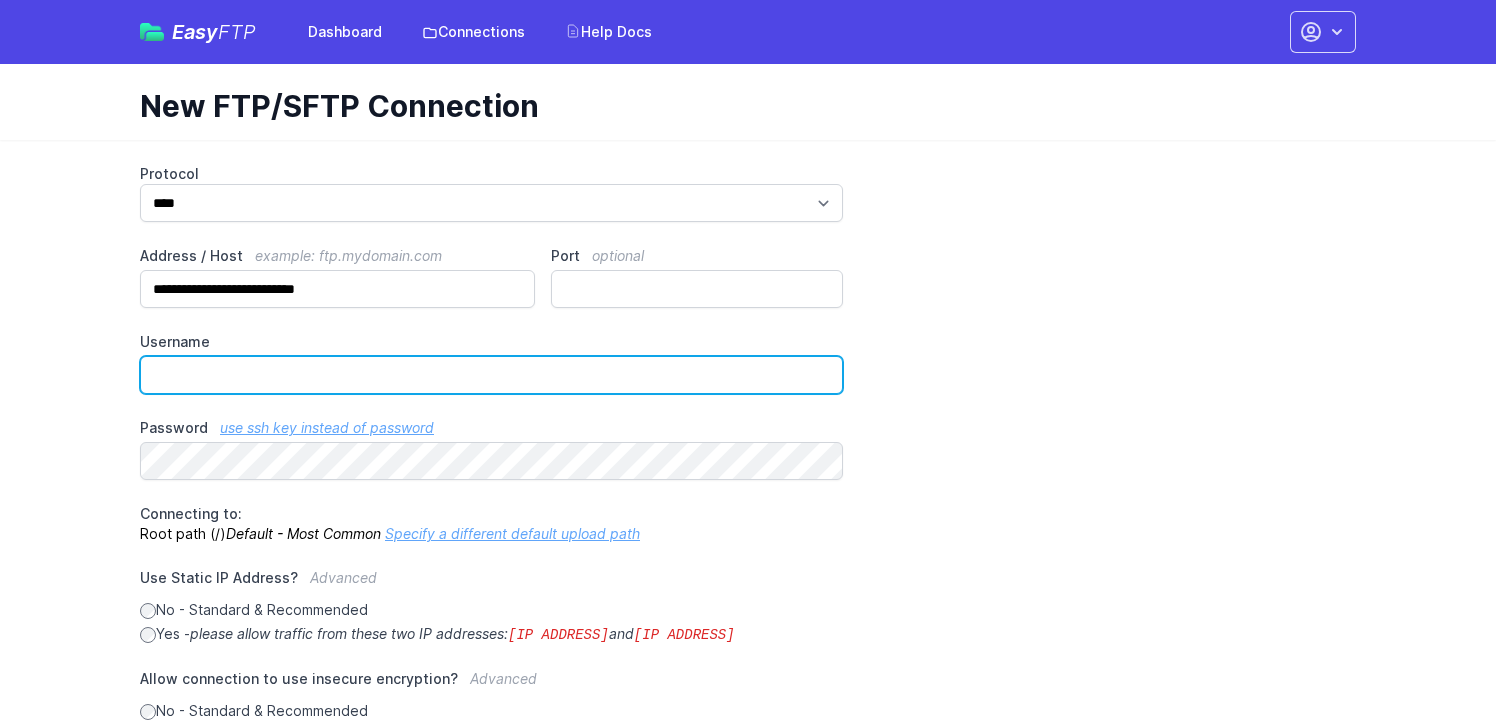 click on "Username" at bounding box center (491, 375) 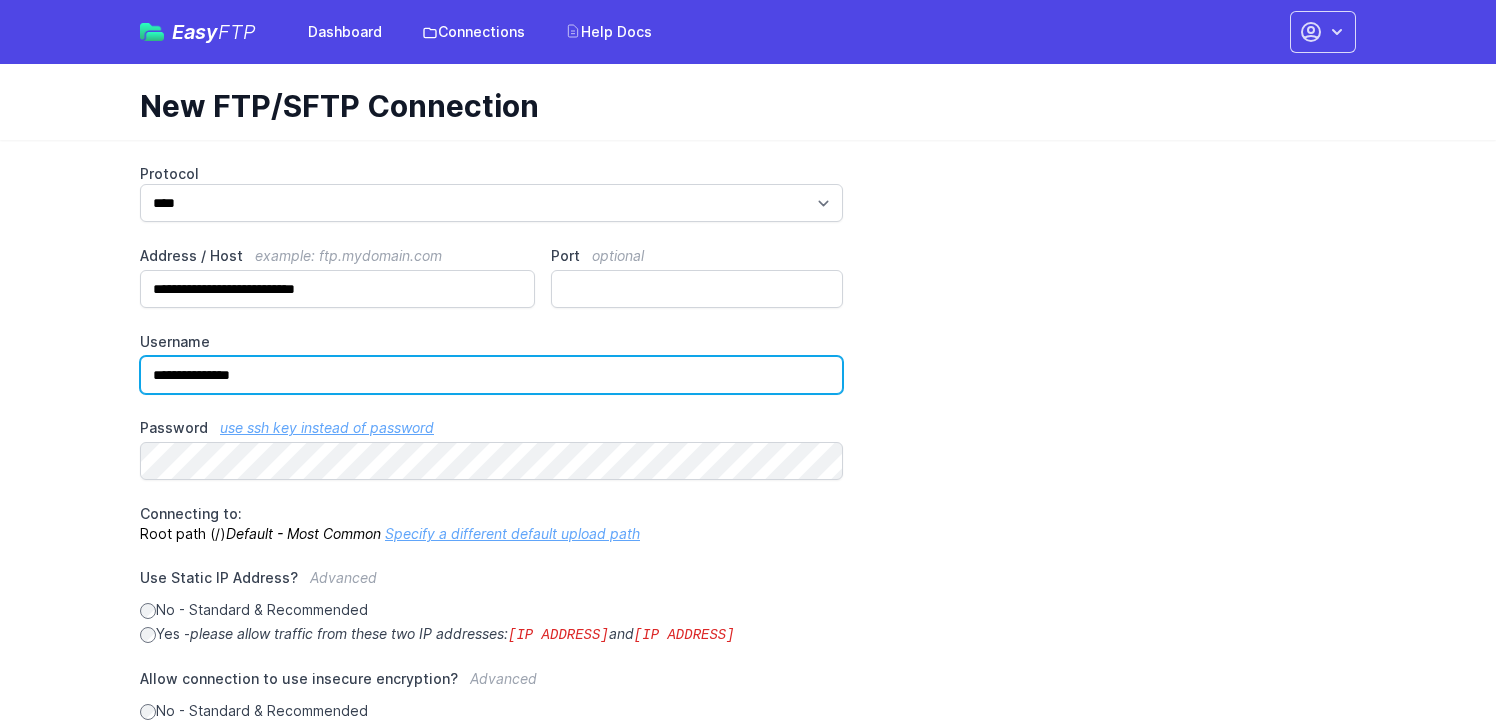 type on "**********" 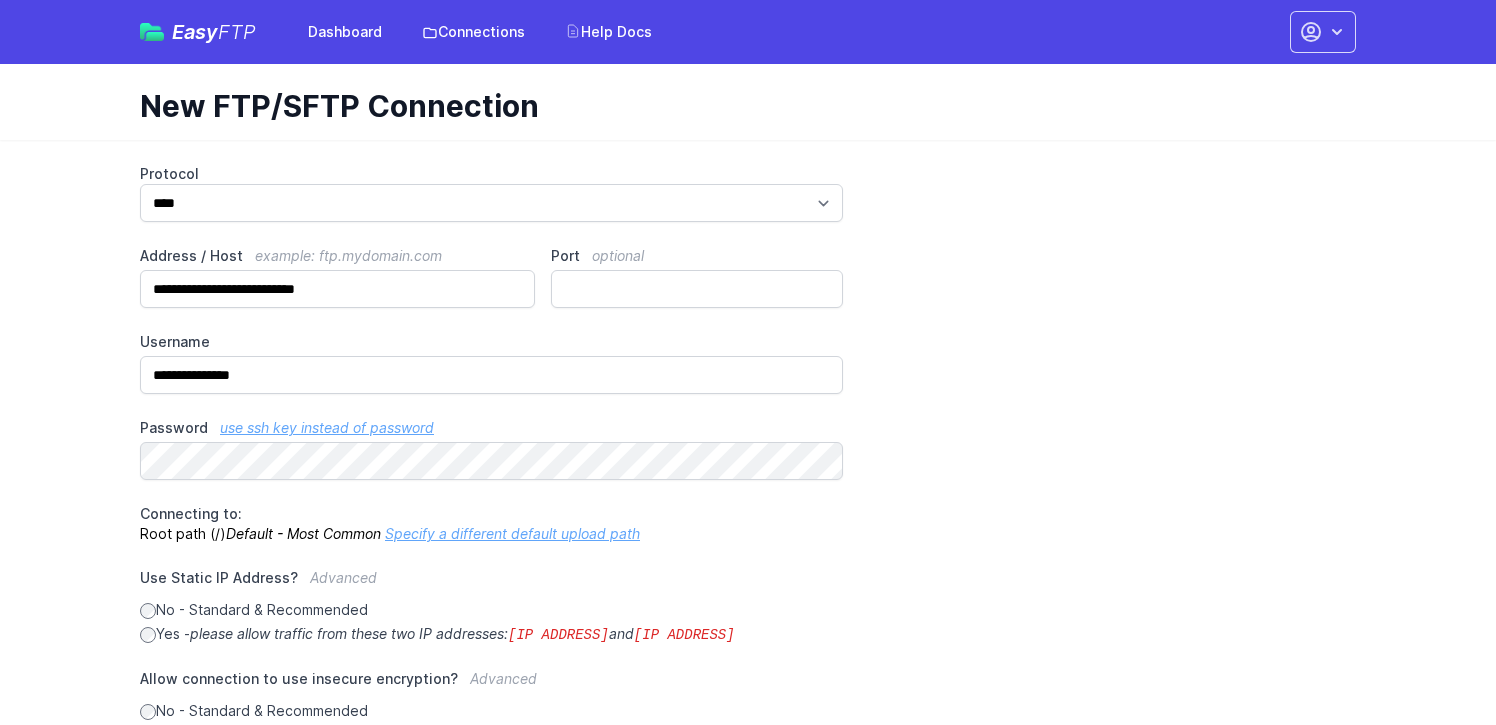 click on "**********" at bounding box center [748, 609] 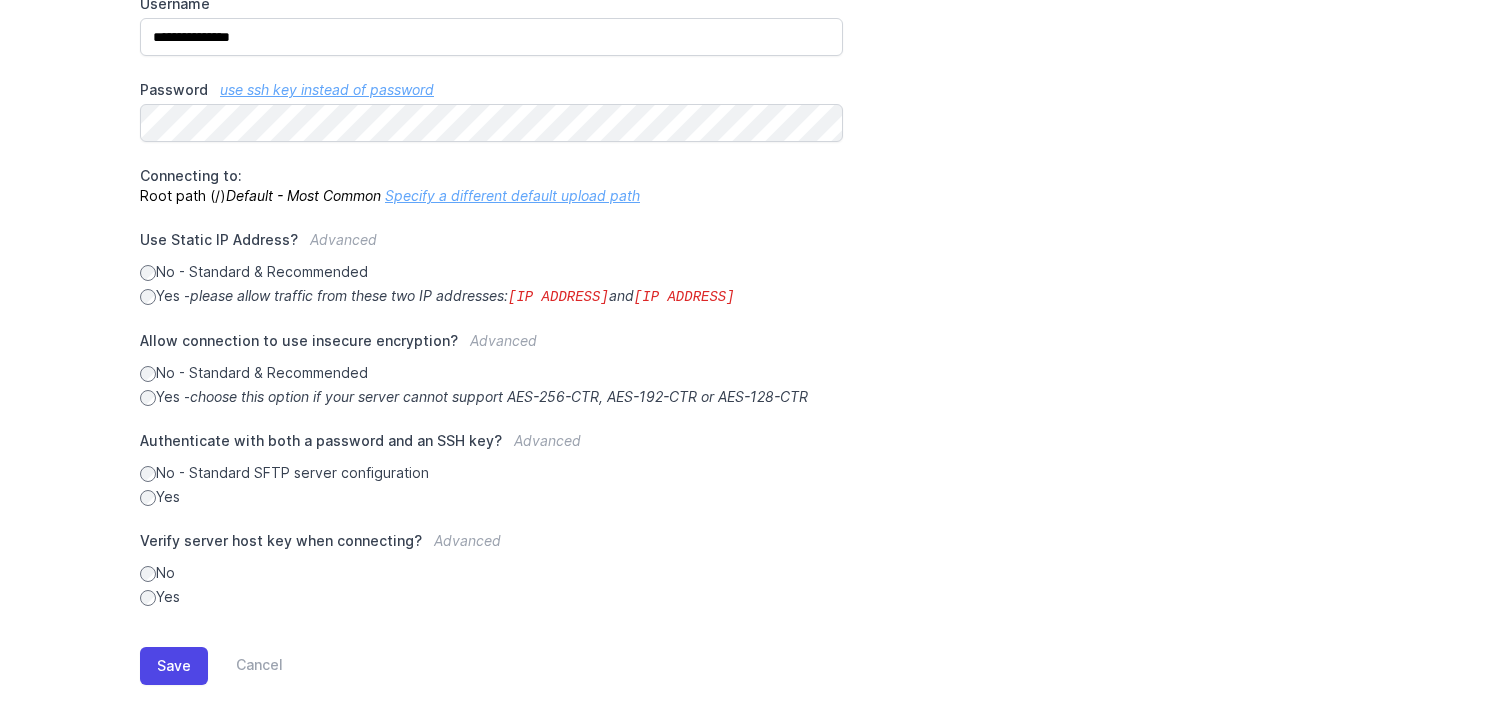 scroll, scrollTop: 353, scrollLeft: 0, axis: vertical 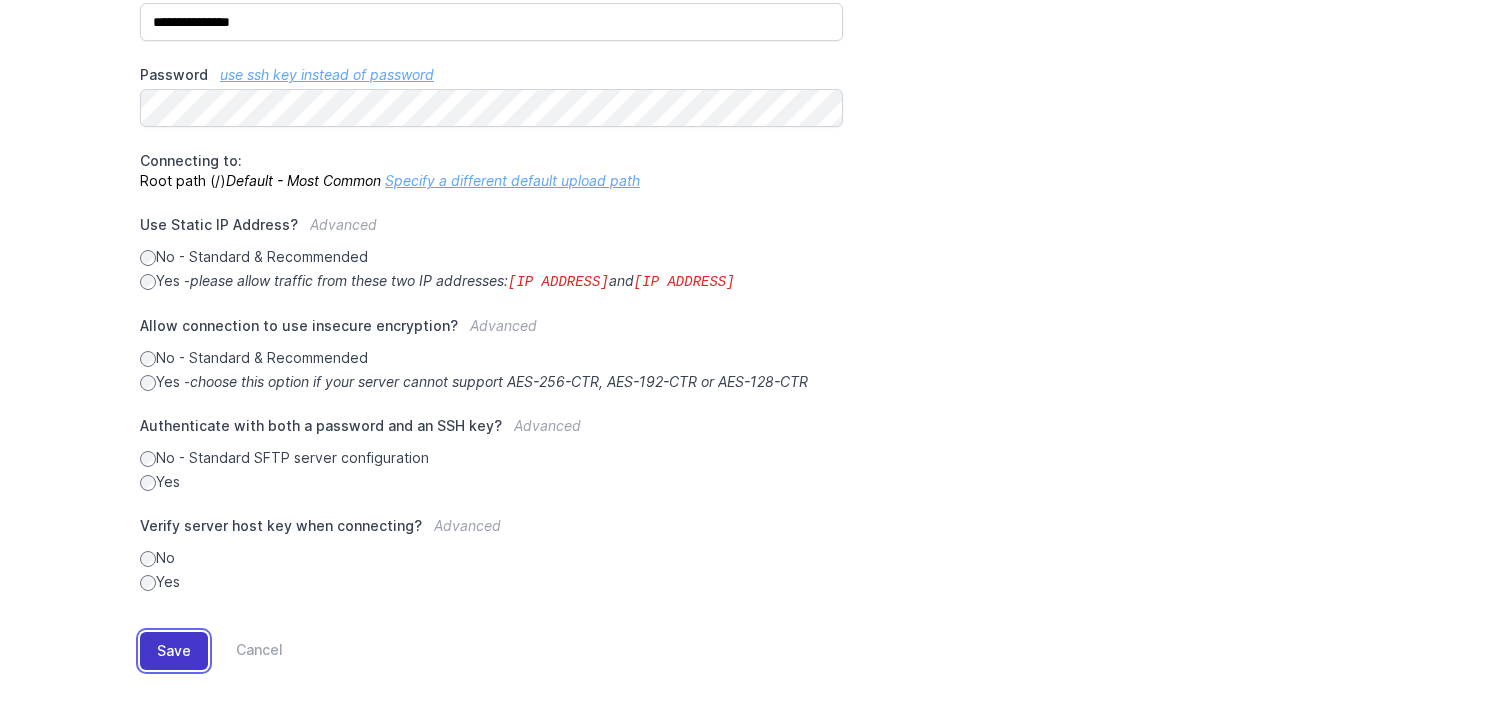 click on "Save" at bounding box center (174, 651) 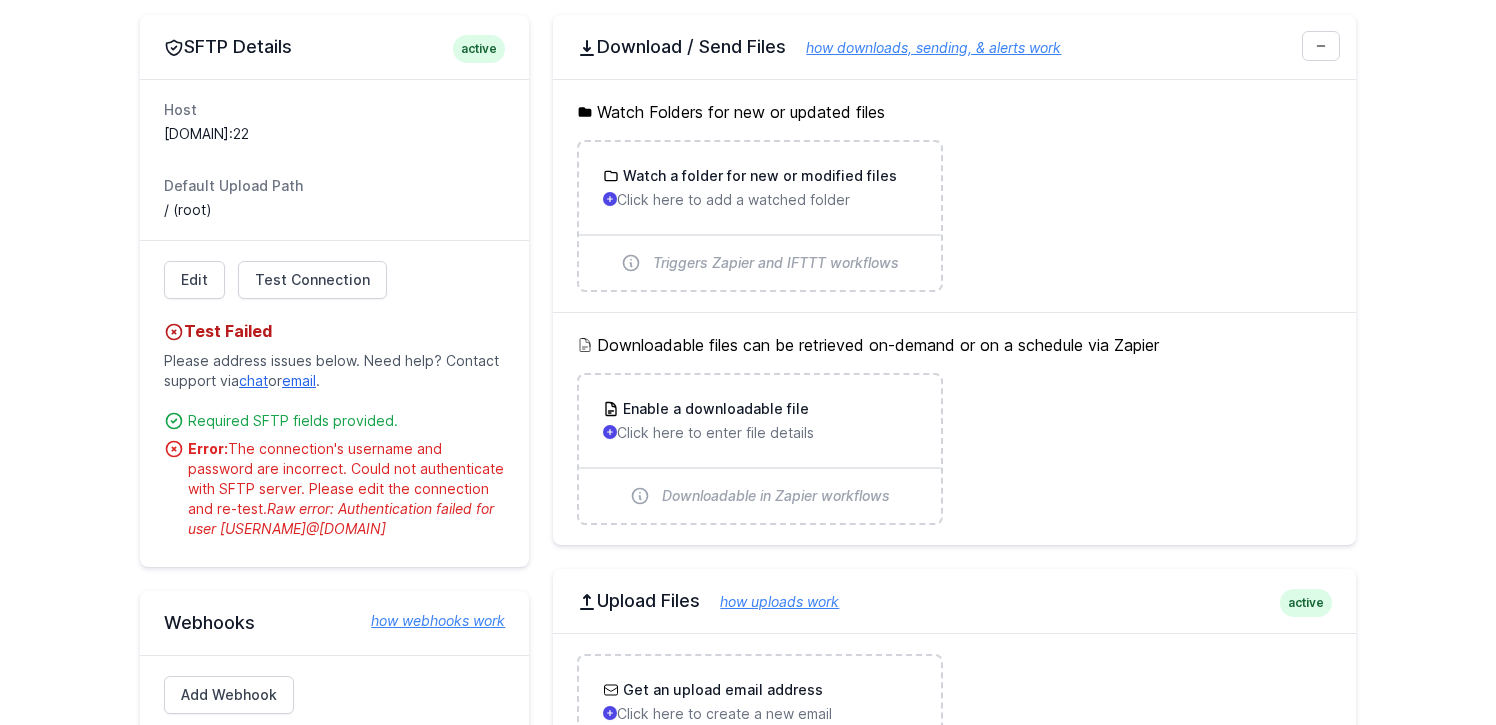scroll, scrollTop: 317, scrollLeft: 0, axis: vertical 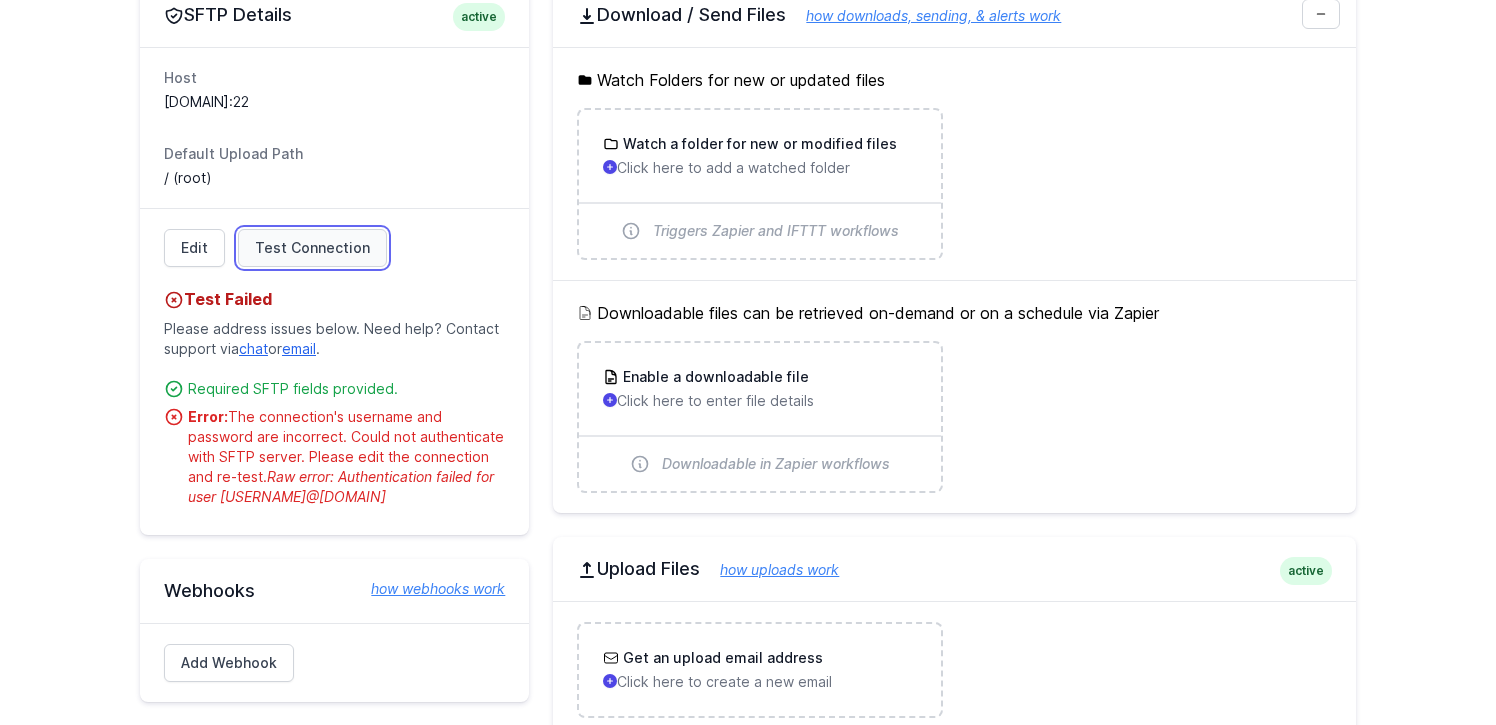 click on "Test Connection" at bounding box center [312, 248] 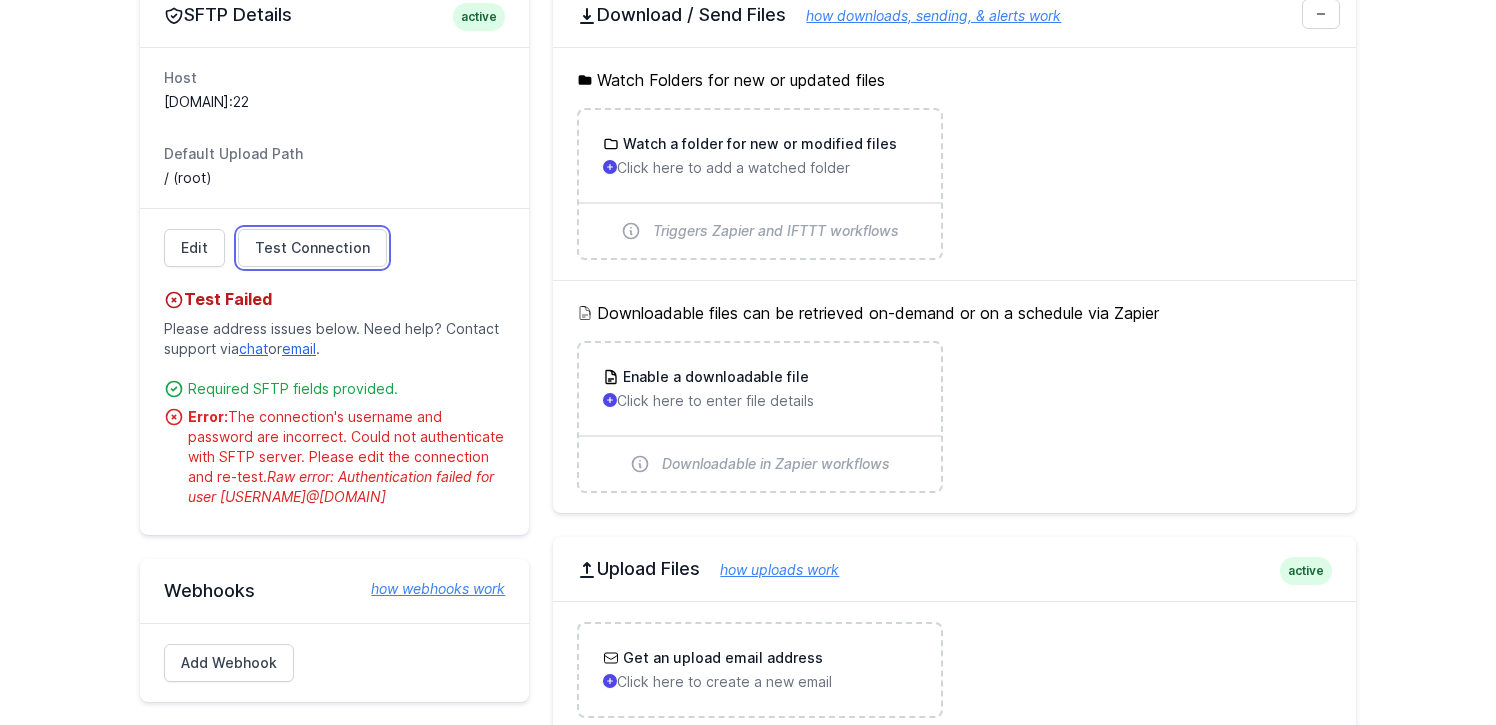 scroll, scrollTop: 0, scrollLeft: 0, axis: both 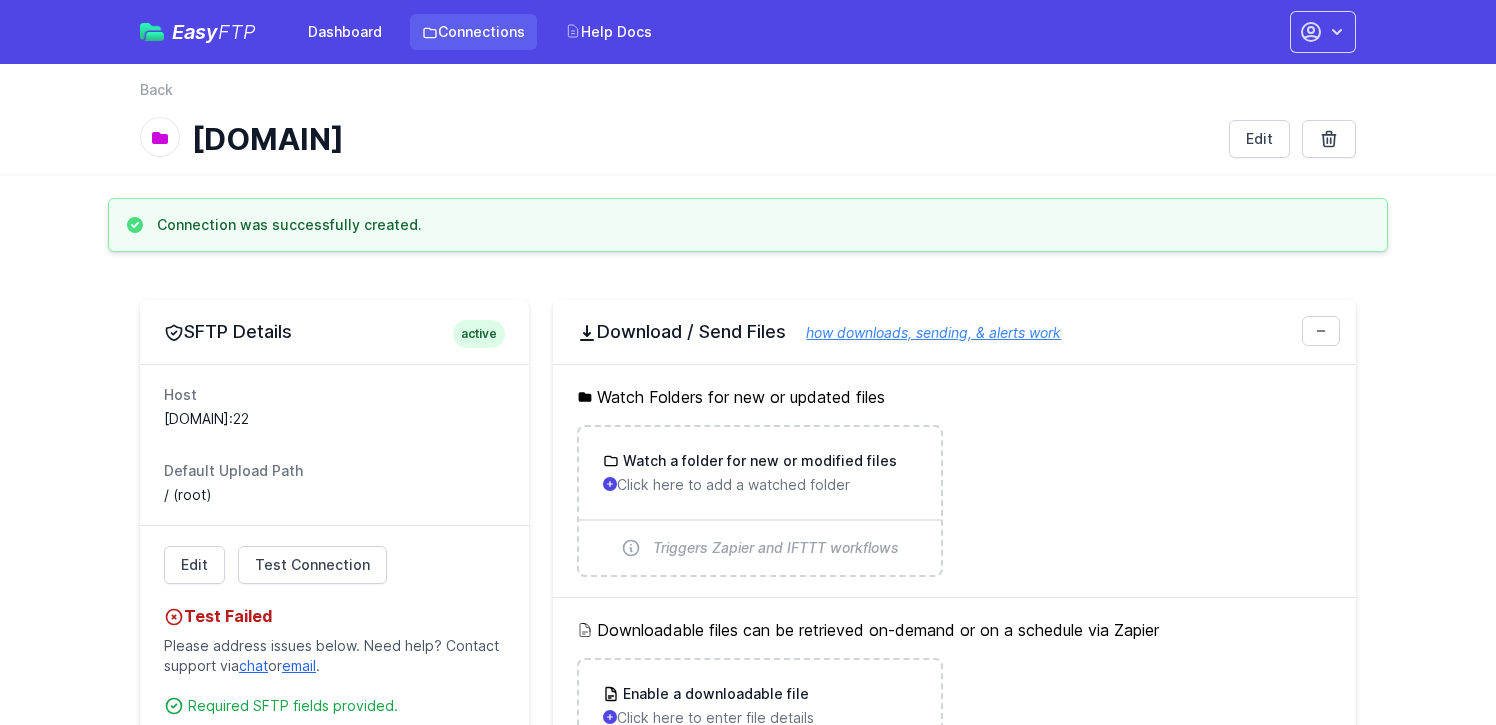 click on "Connections" at bounding box center [473, 32] 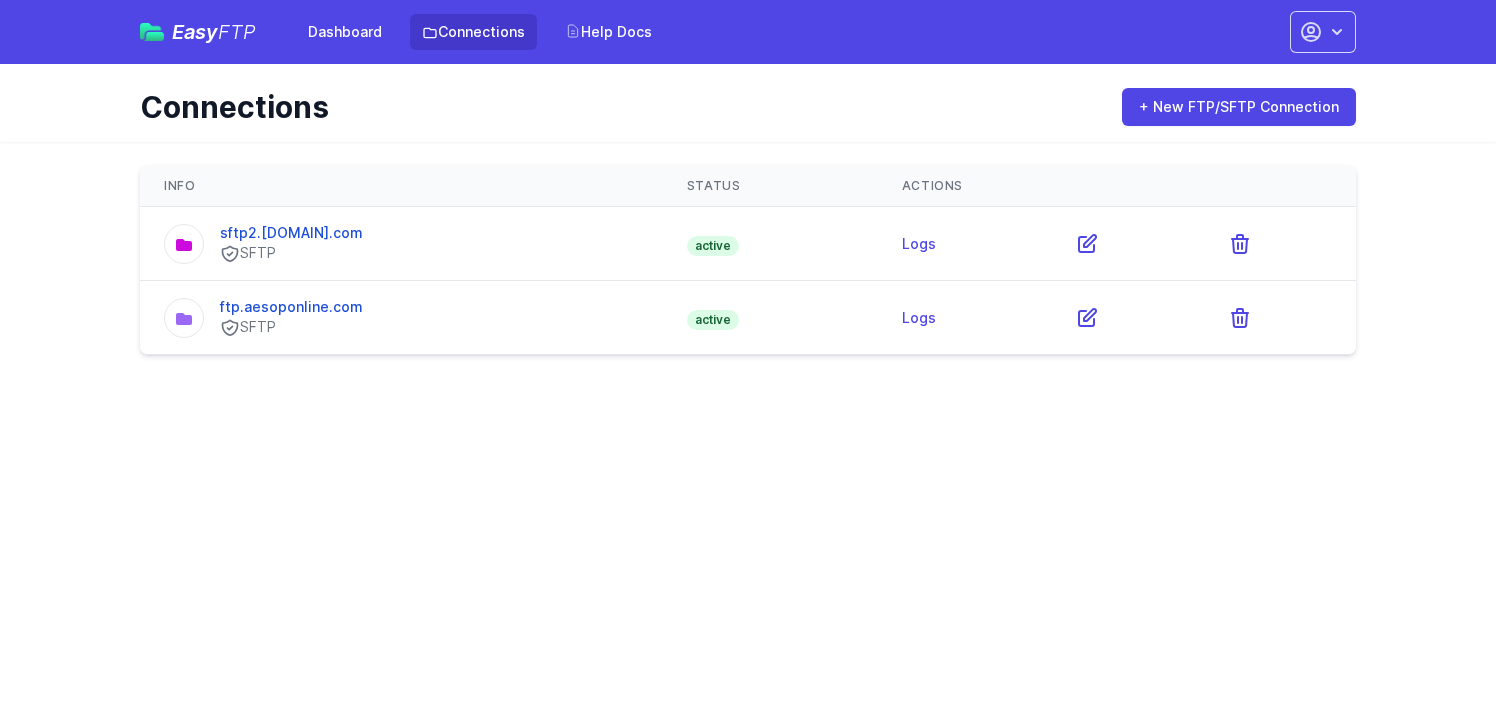 scroll, scrollTop: 0, scrollLeft: 0, axis: both 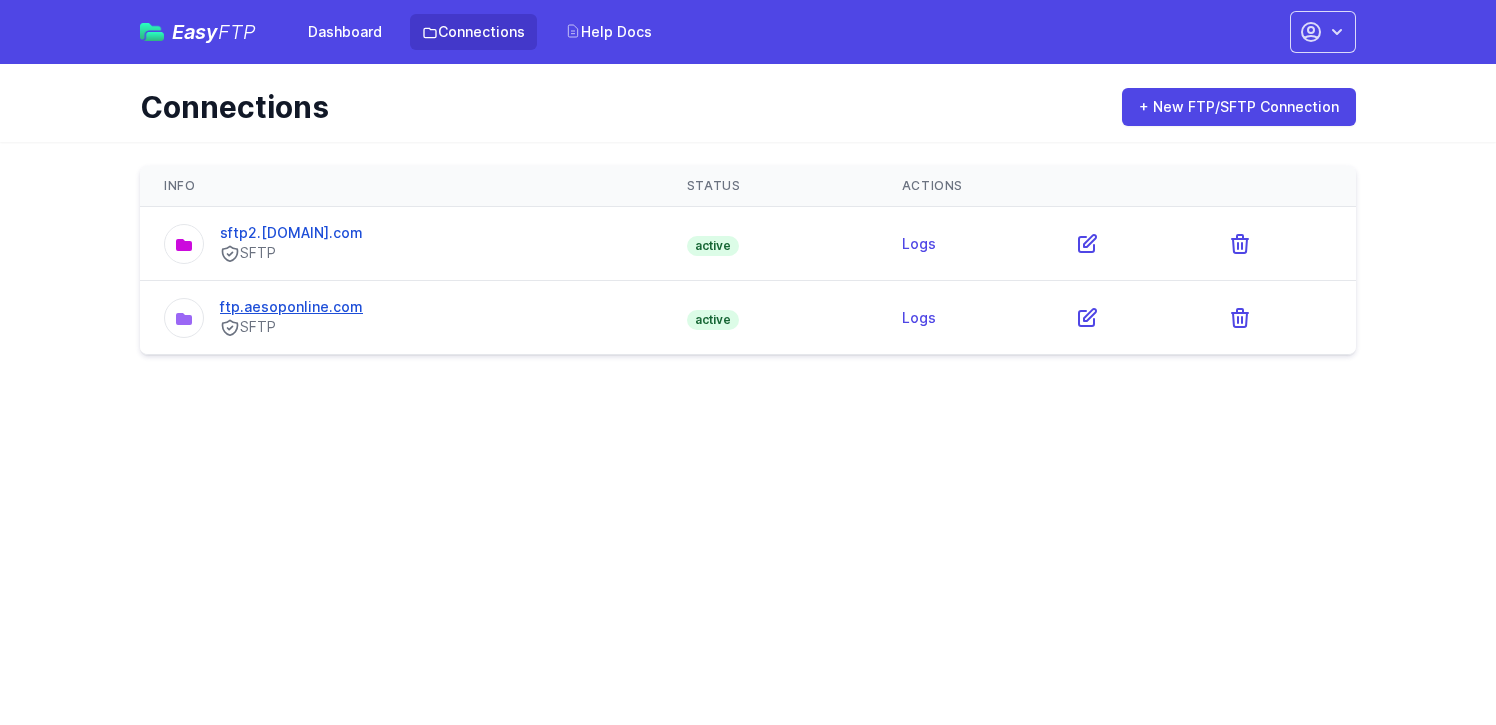 click on "ftp.aesoponline.com" at bounding box center (291, 306) 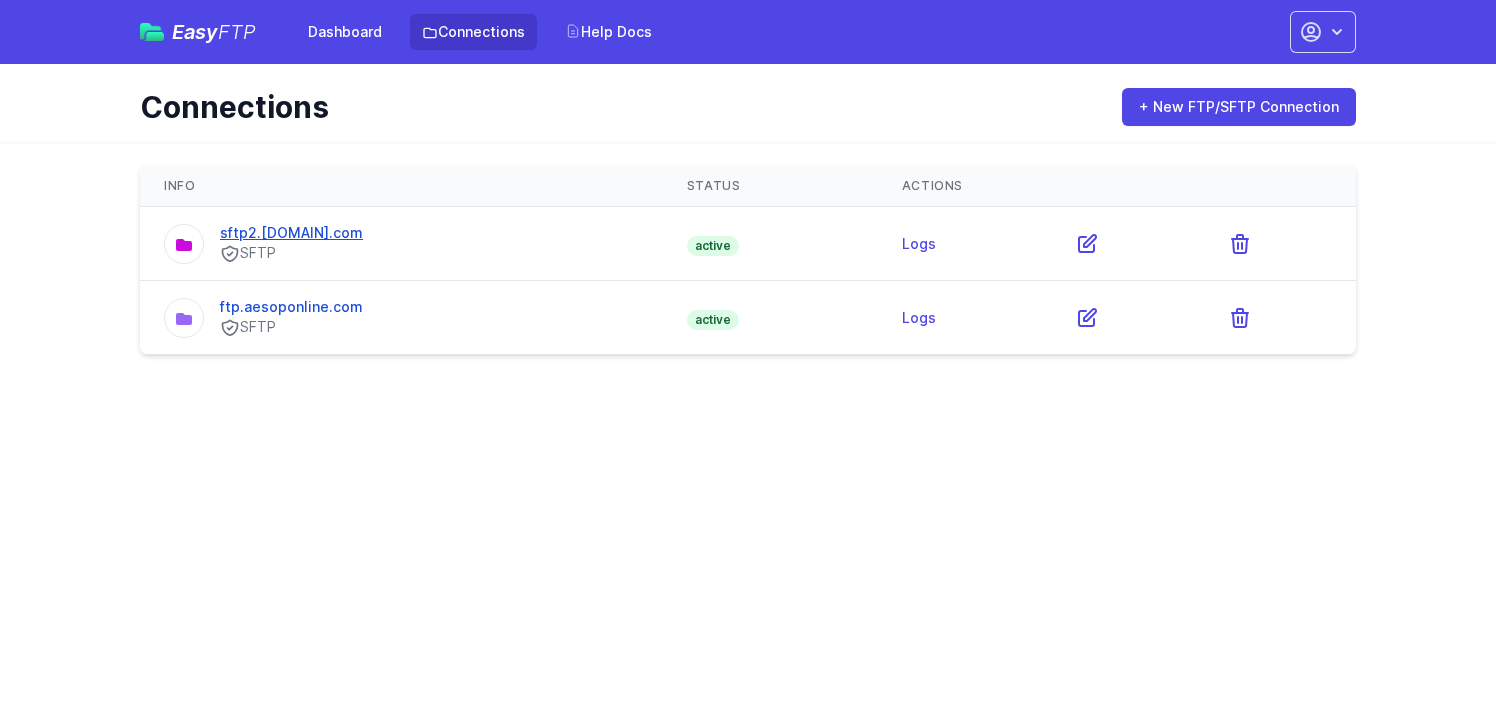 click on "sftp2.[DOMAIN].com" at bounding box center (291, 232) 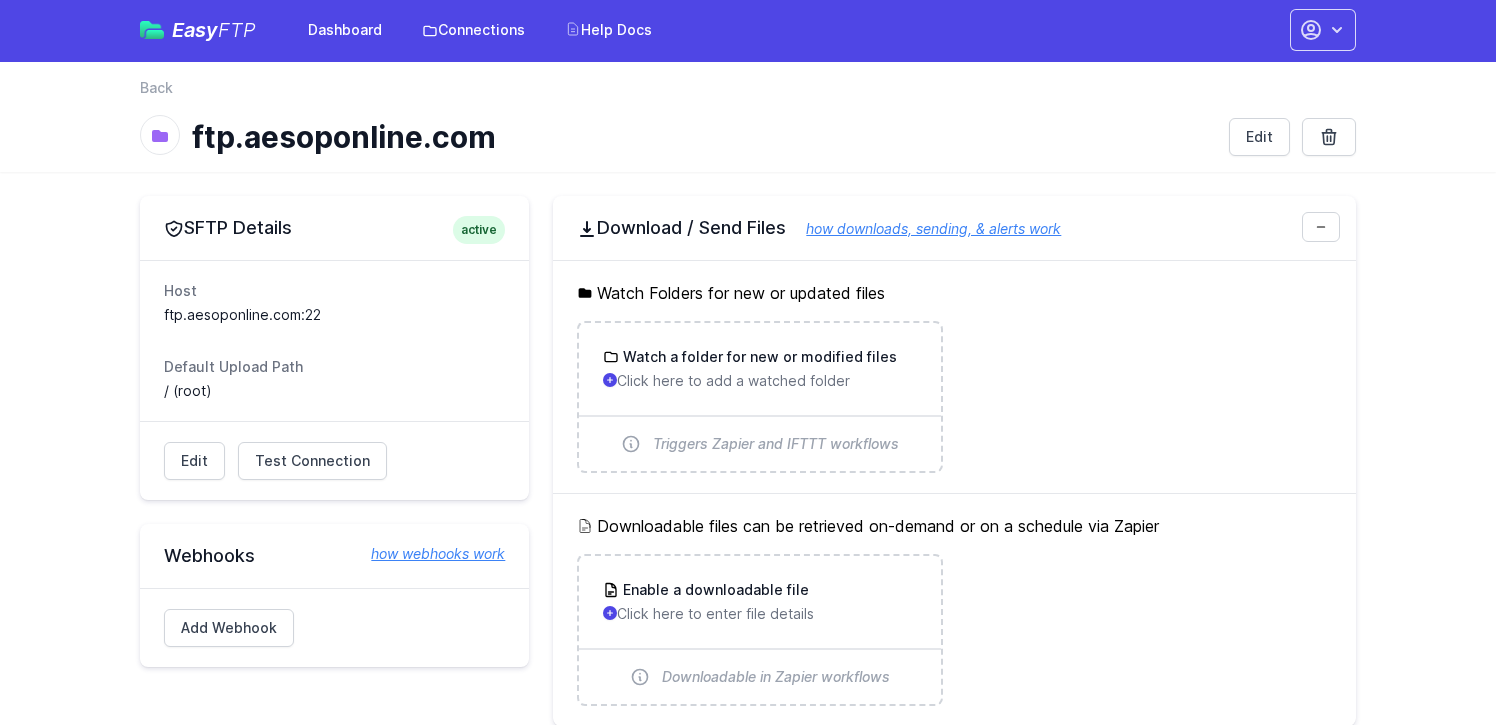 scroll, scrollTop: 0, scrollLeft: 0, axis: both 